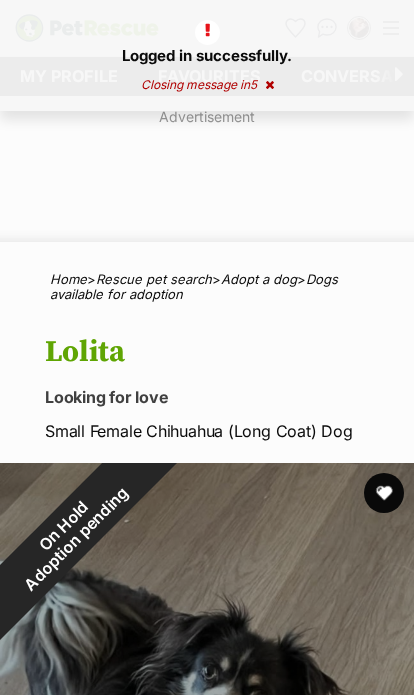 scroll, scrollTop: 40, scrollLeft: 0, axis: vertical 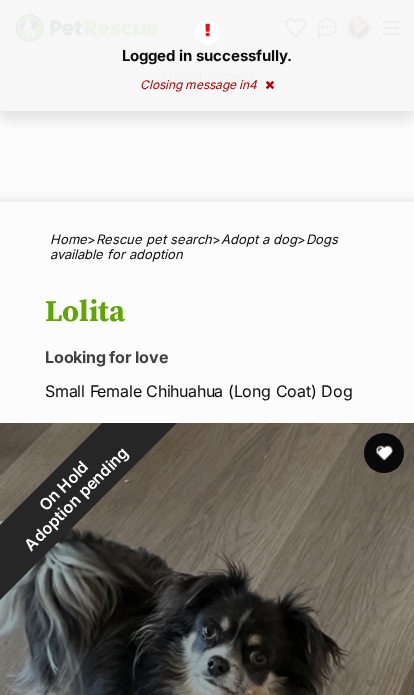 click at bounding box center (269, 85) 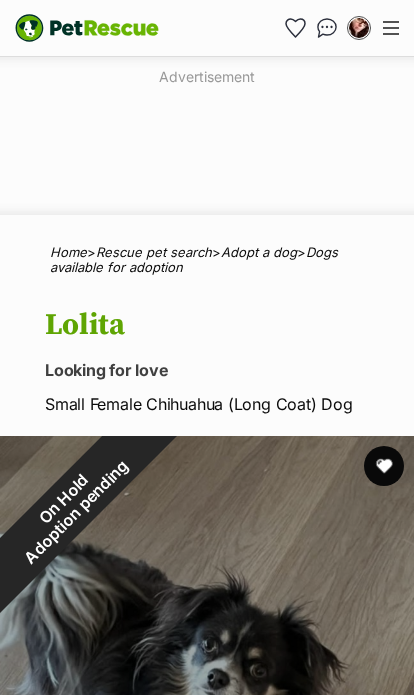 click at bounding box center (391, 28) 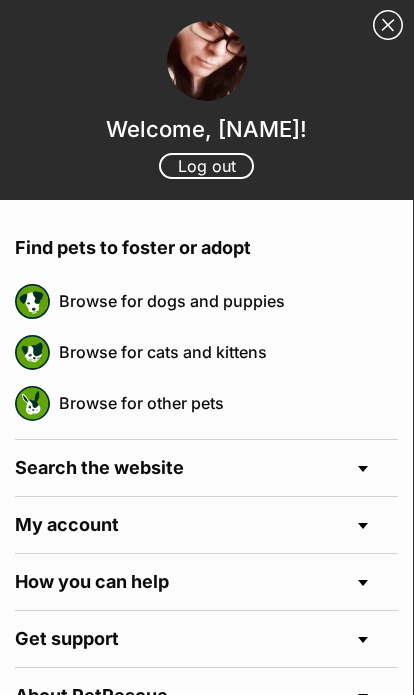 click on "Browse for dogs and puppies" at bounding box center [228, 301] 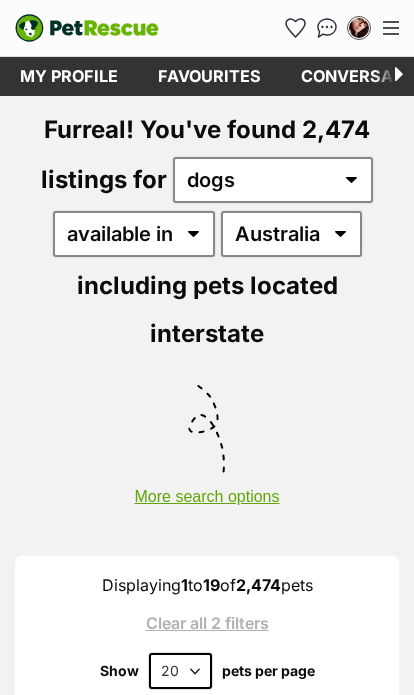 scroll, scrollTop: 0, scrollLeft: 0, axis: both 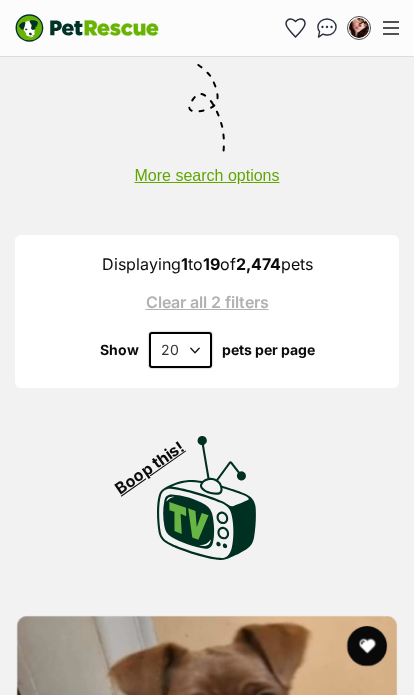 click on "20 40 60" at bounding box center [180, 350] 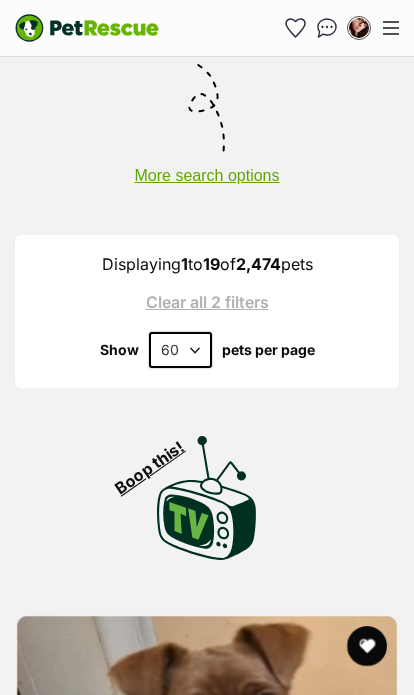 click on "Visit PetRescue TV (external site)
Boop this!" at bounding box center [207, 491] 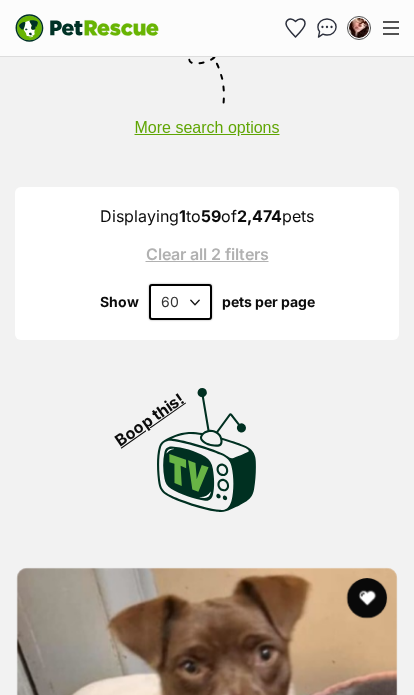 scroll, scrollTop: 0, scrollLeft: 0, axis: both 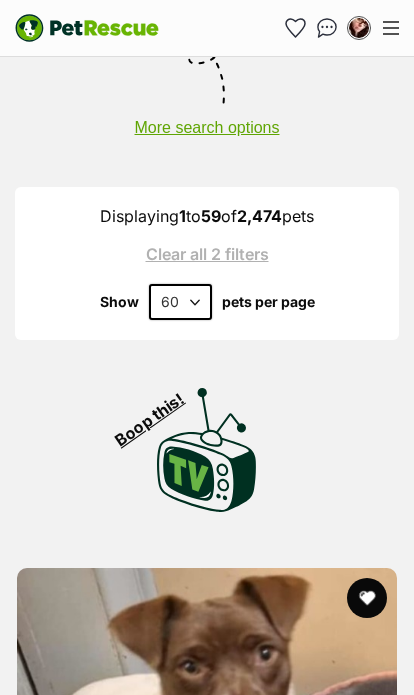 click on "More search options" at bounding box center [207, 118] 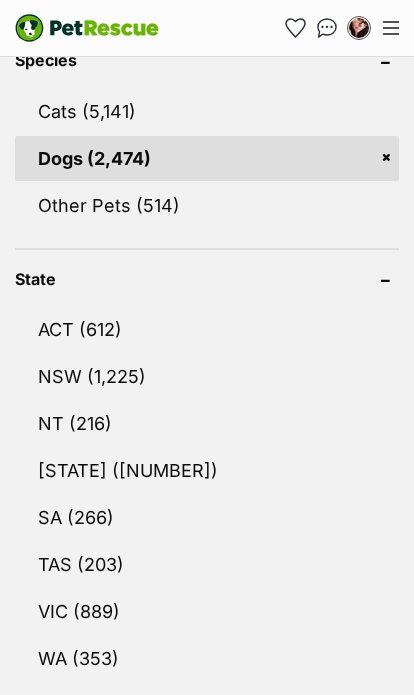 scroll, scrollTop: 924, scrollLeft: 0, axis: vertical 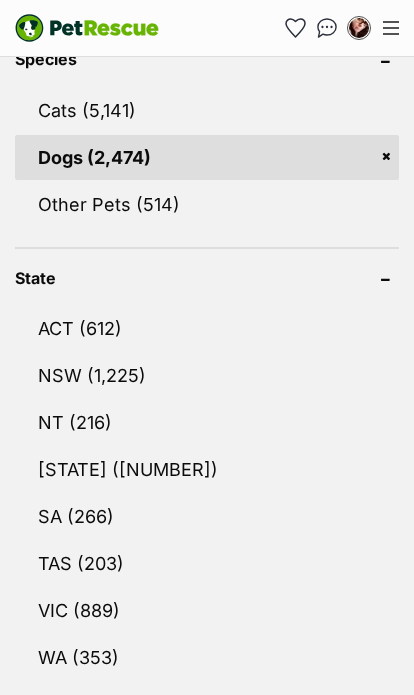 click on "VIC (889)" at bounding box center (207, 611) 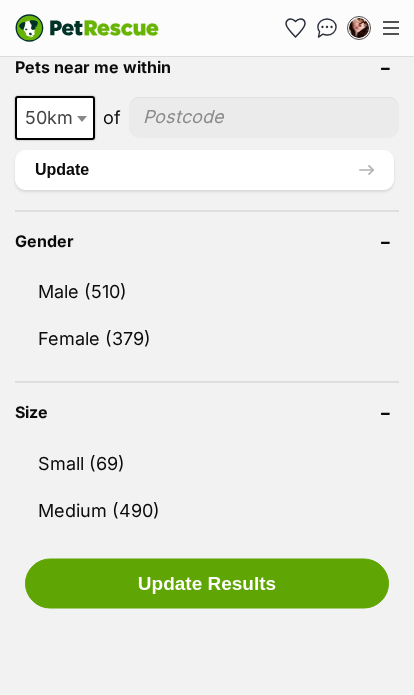 scroll, scrollTop: 1658, scrollLeft: 0, axis: vertical 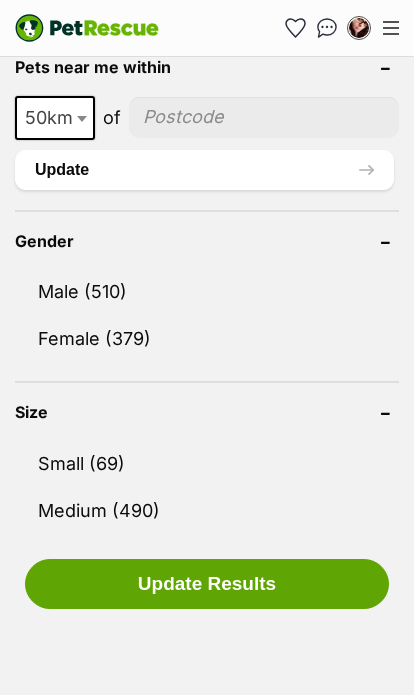 click on "Small (69)" at bounding box center (207, 463) 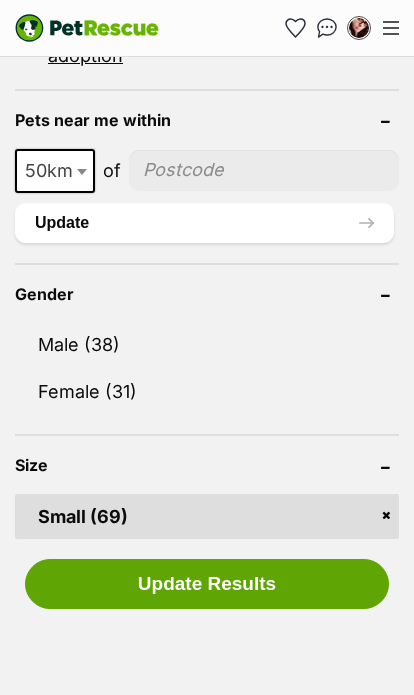 click on "Update Results" at bounding box center (207, 584) 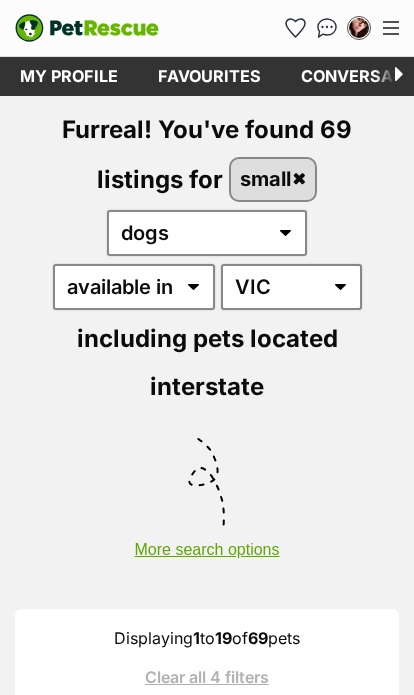 scroll, scrollTop: 0, scrollLeft: 0, axis: both 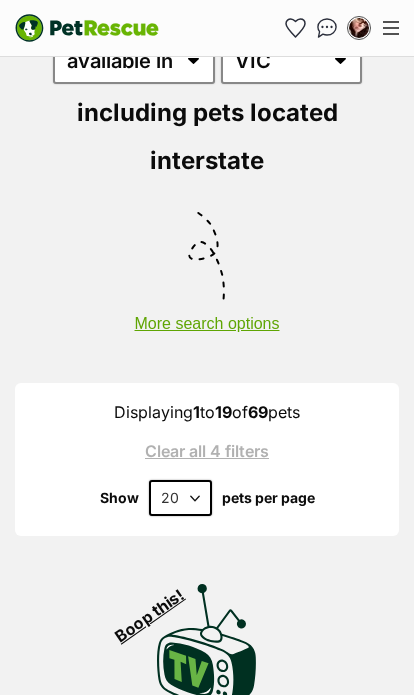 click on "20 40 60" at bounding box center (180, 498) 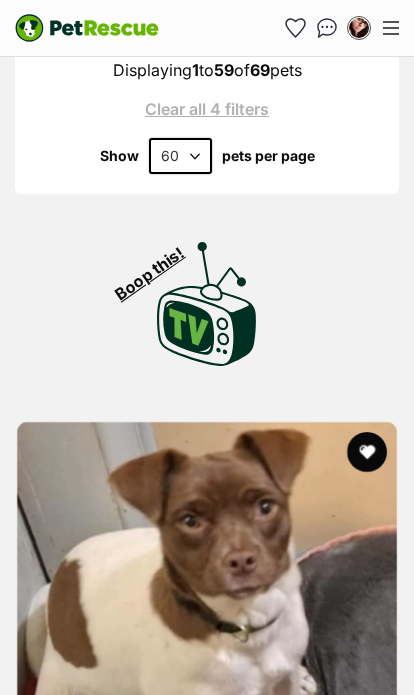 scroll, scrollTop: 0, scrollLeft: 0, axis: both 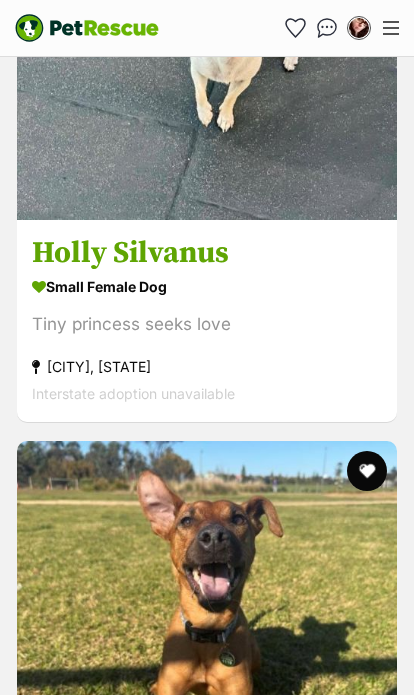 click at bounding box center (207, 31) 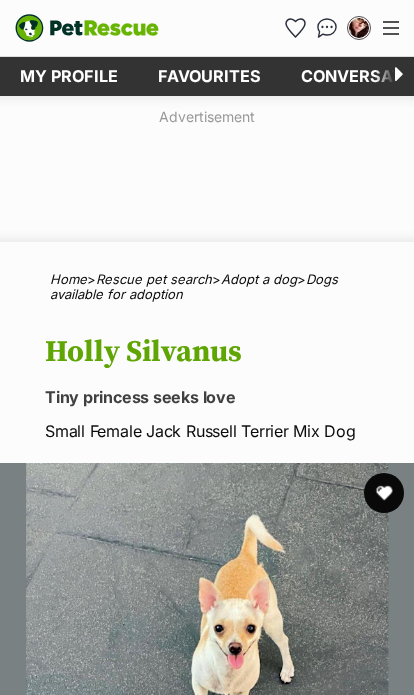 scroll, scrollTop: 0, scrollLeft: 0, axis: both 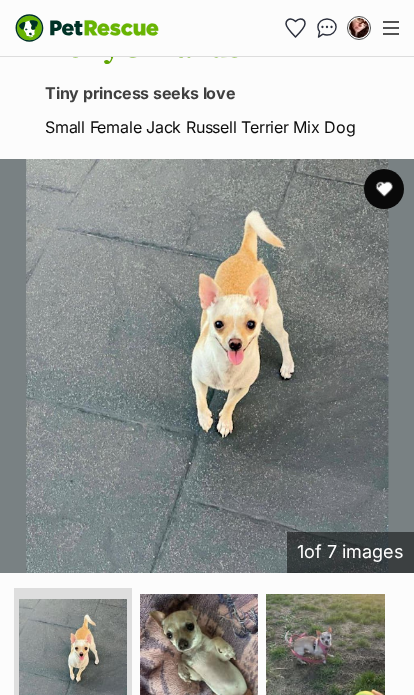 click at bounding box center (73, 653) 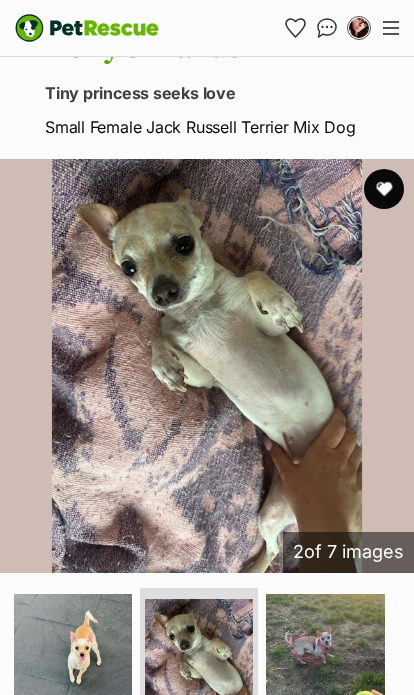 click at bounding box center (325, 653) 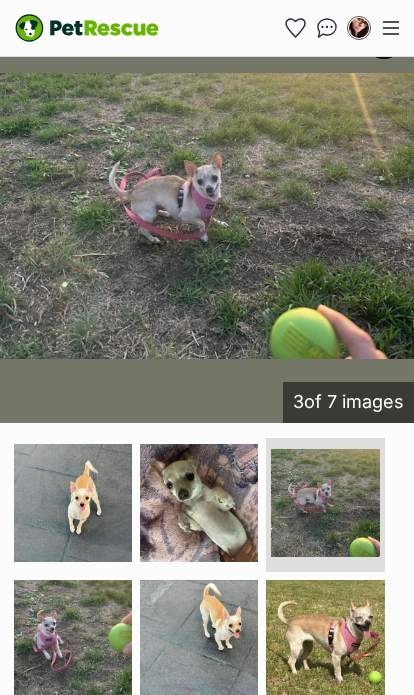 scroll, scrollTop: 467, scrollLeft: 0, axis: vertical 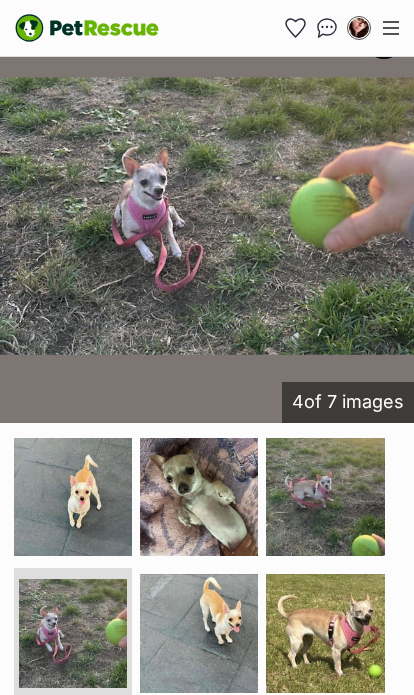 click at bounding box center (199, 633) 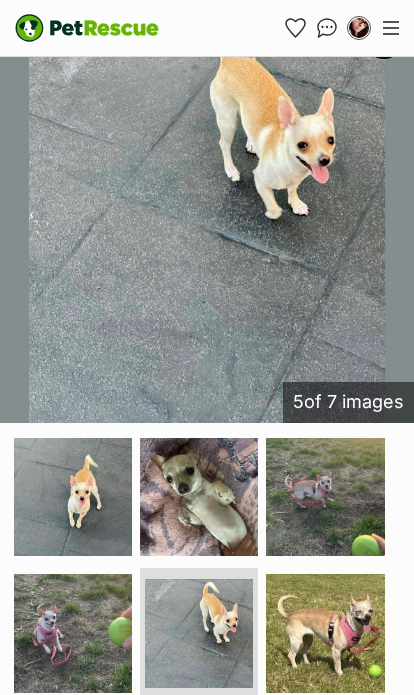 click at bounding box center (325, 633) 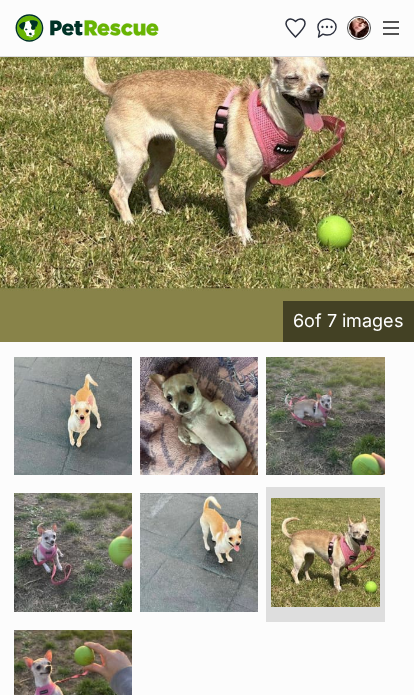 scroll, scrollTop: 548, scrollLeft: 0, axis: vertical 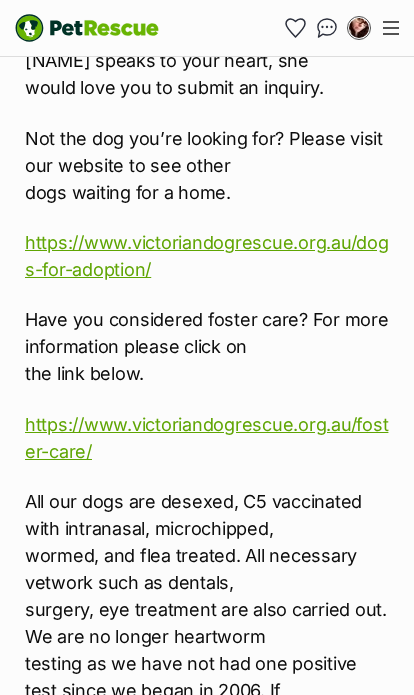 click on "Donate to Holly Silvanus
Donate to Holly Silvanus at Victorian Dog Rescue via Shout
Advertisement
Adoption information
I've been adopted!
This pet is no longer available
On Hold
Enquire about Holly Silvanus
Find available pets like this!
Holly Silvanus needs a foster carer
Rescue group
Victorian Dog Rescue
PetRescue ID
1135137
Location
Fawkner, VIC
Age
5 years 9 months
Adoption fee
$950.00
100% of the adoption fee goes directly to Victorian Dog Rescue, the organisation providing their care.
Learn more about adoption fees .
Microchip number
956000015655987
Source number
RE120211
Last updated
05 Aug, 2025
Pre-adoption checks
Desexed
Vaccinated
Interstate adoption (VIC only)
Wormed
I'd prefer a home that
Doesn't have cats" at bounding box center (207, 762) 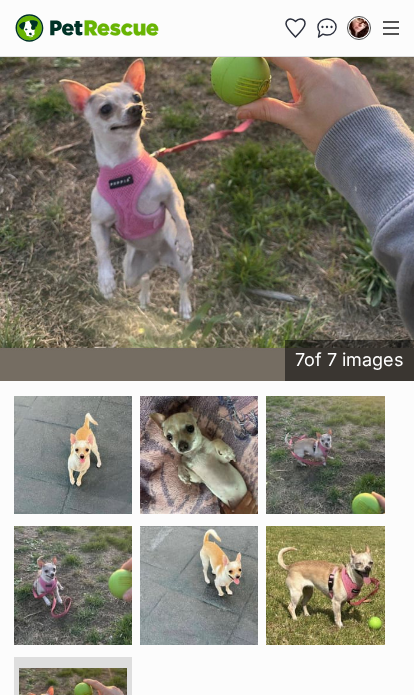 scroll, scrollTop: 506, scrollLeft: 0, axis: vertical 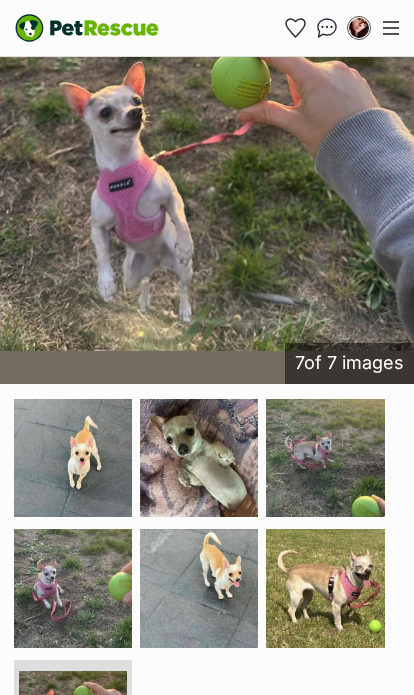 click at bounding box center (73, 458) 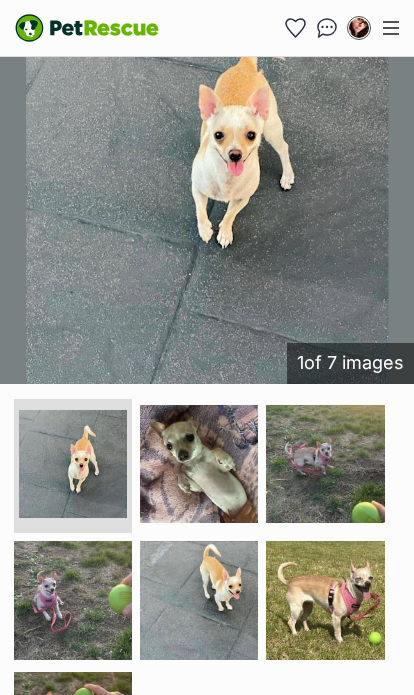 click at bounding box center (199, 464) 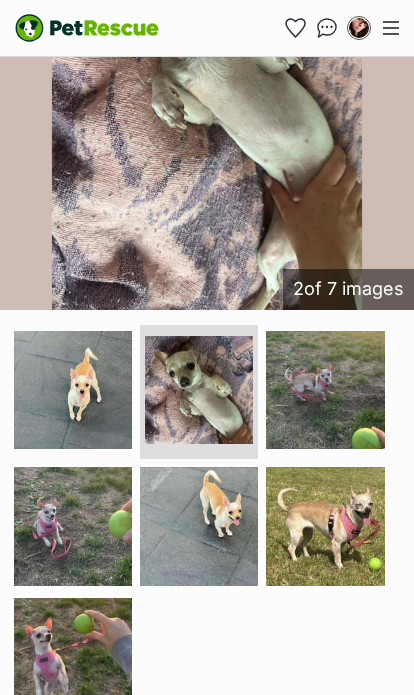 scroll, scrollTop: 578, scrollLeft: 0, axis: vertical 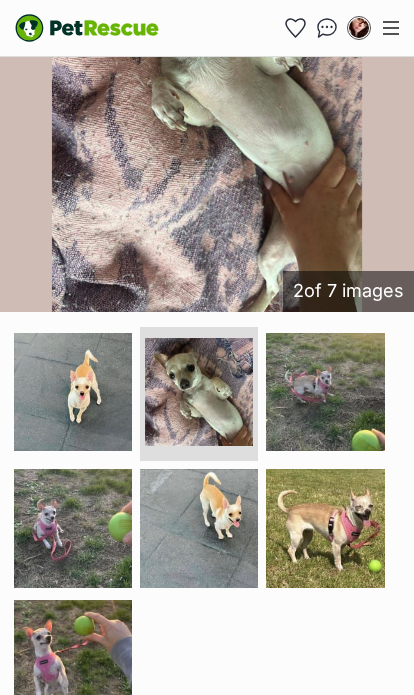 click at bounding box center [325, 392] 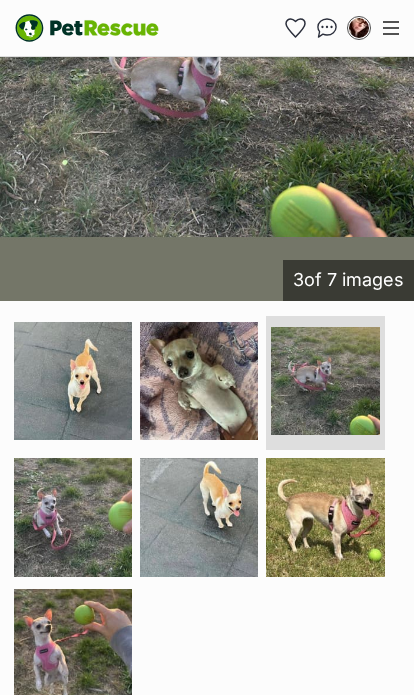 scroll, scrollTop: 592, scrollLeft: 0, axis: vertical 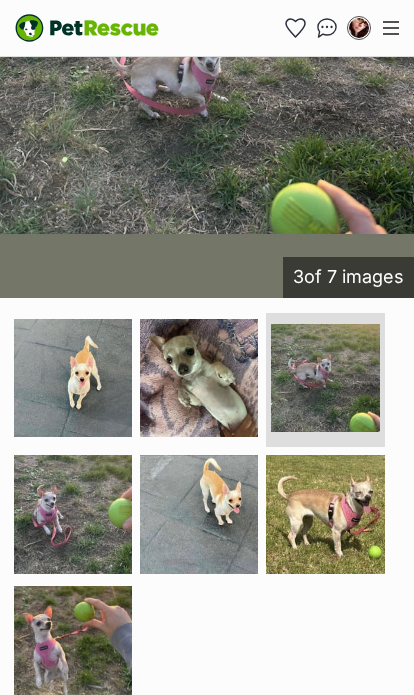 click at bounding box center [73, 514] 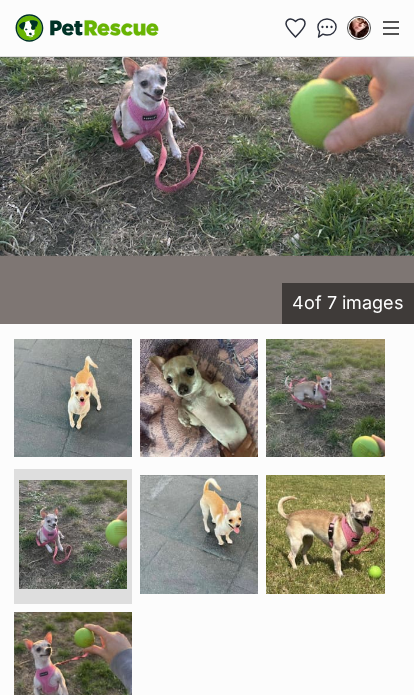 scroll, scrollTop: 566, scrollLeft: 0, axis: vertical 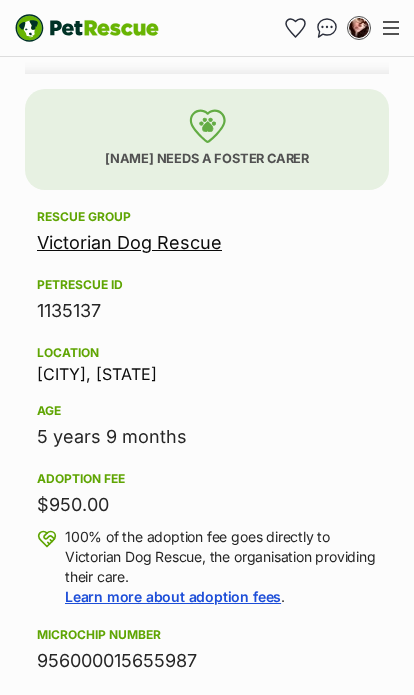 click on "Victorian Dog Rescue" at bounding box center (129, 243) 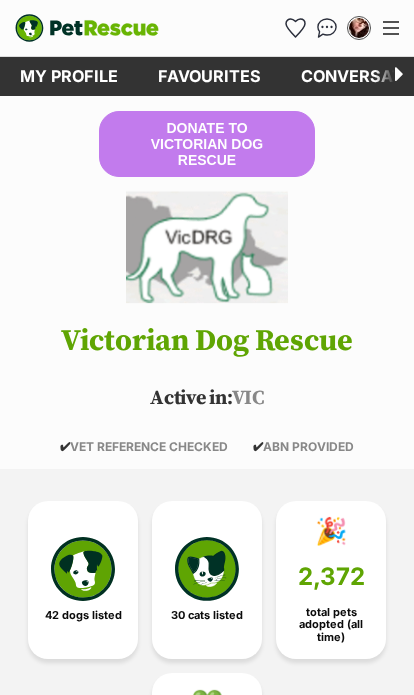 scroll, scrollTop: 0, scrollLeft: 0, axis: both 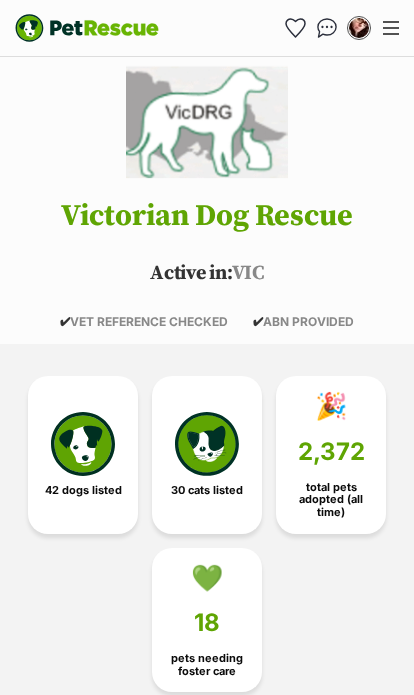 click at bounding box center (83, 445) 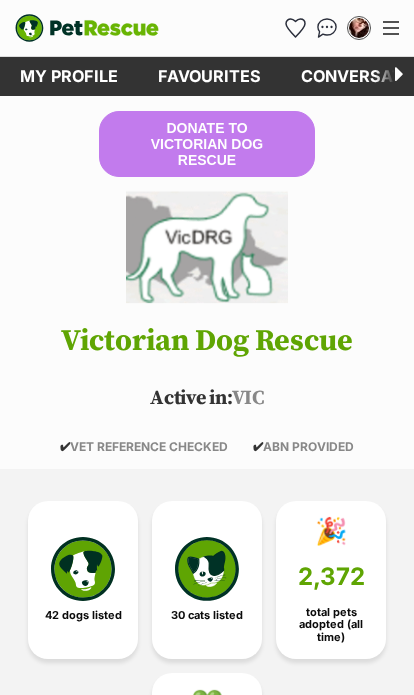 scroll, scrollTop: 2063, scrollLeft: 0, axis: vertical 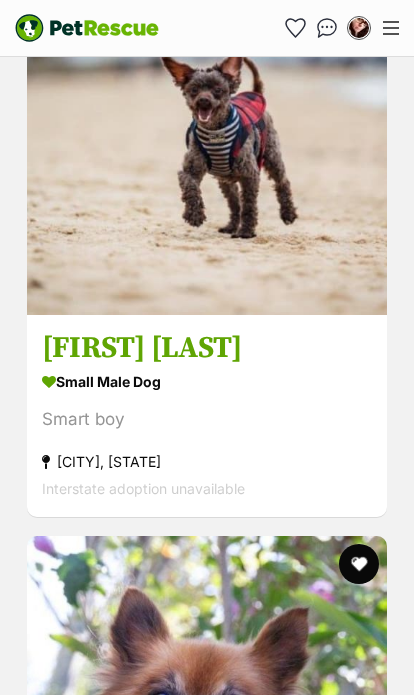 click at bounding box center (207, 135) 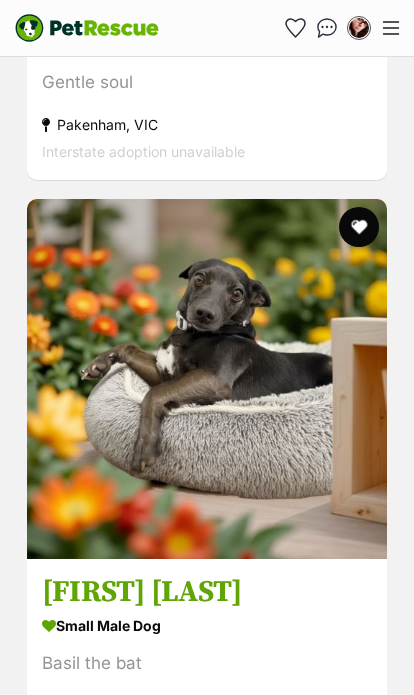 scroll, scrollTop: 19012, scrollLeft: 0, axis: vertical 